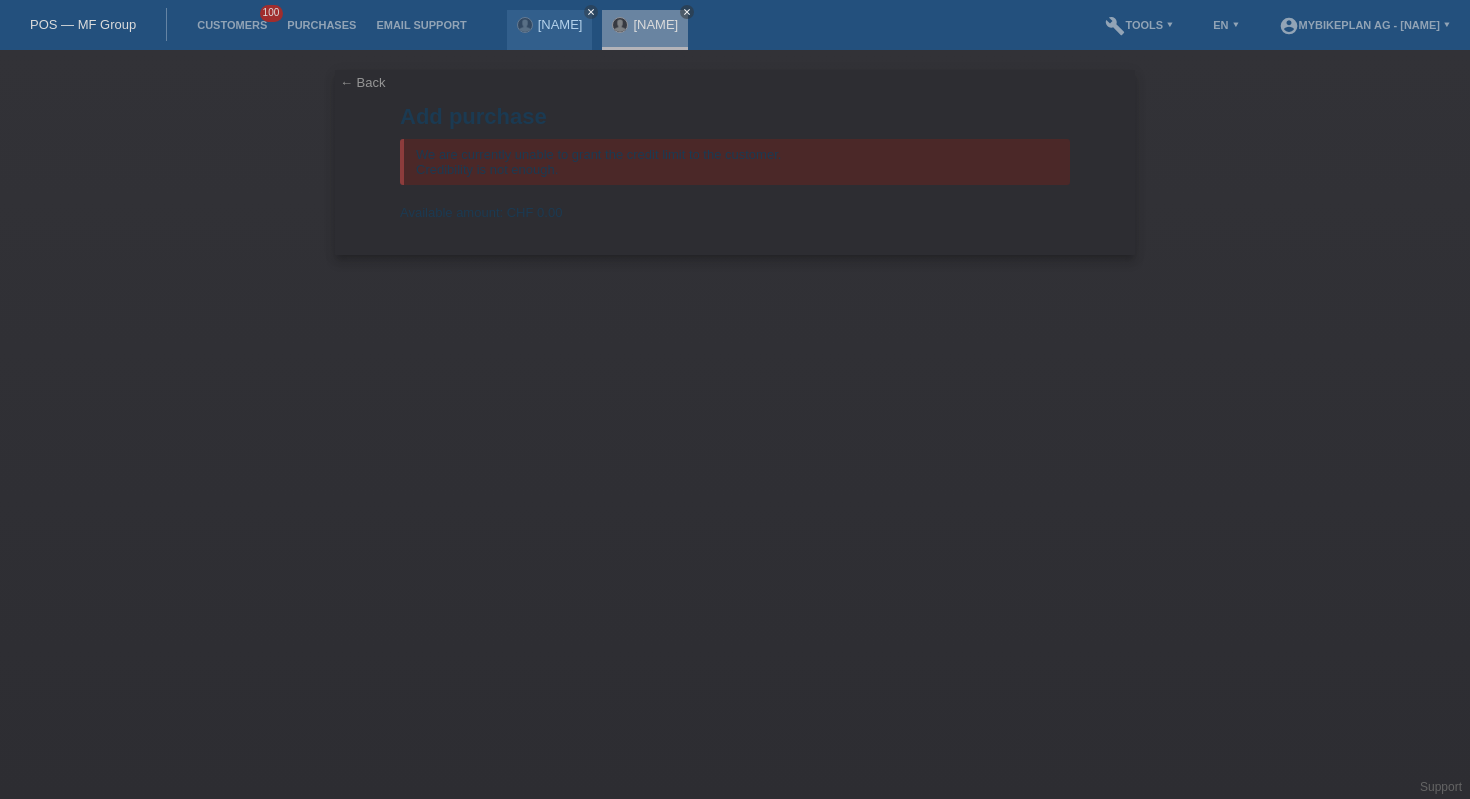 scroll, scrollTop: 0, scrollLeft: 0, axis: both 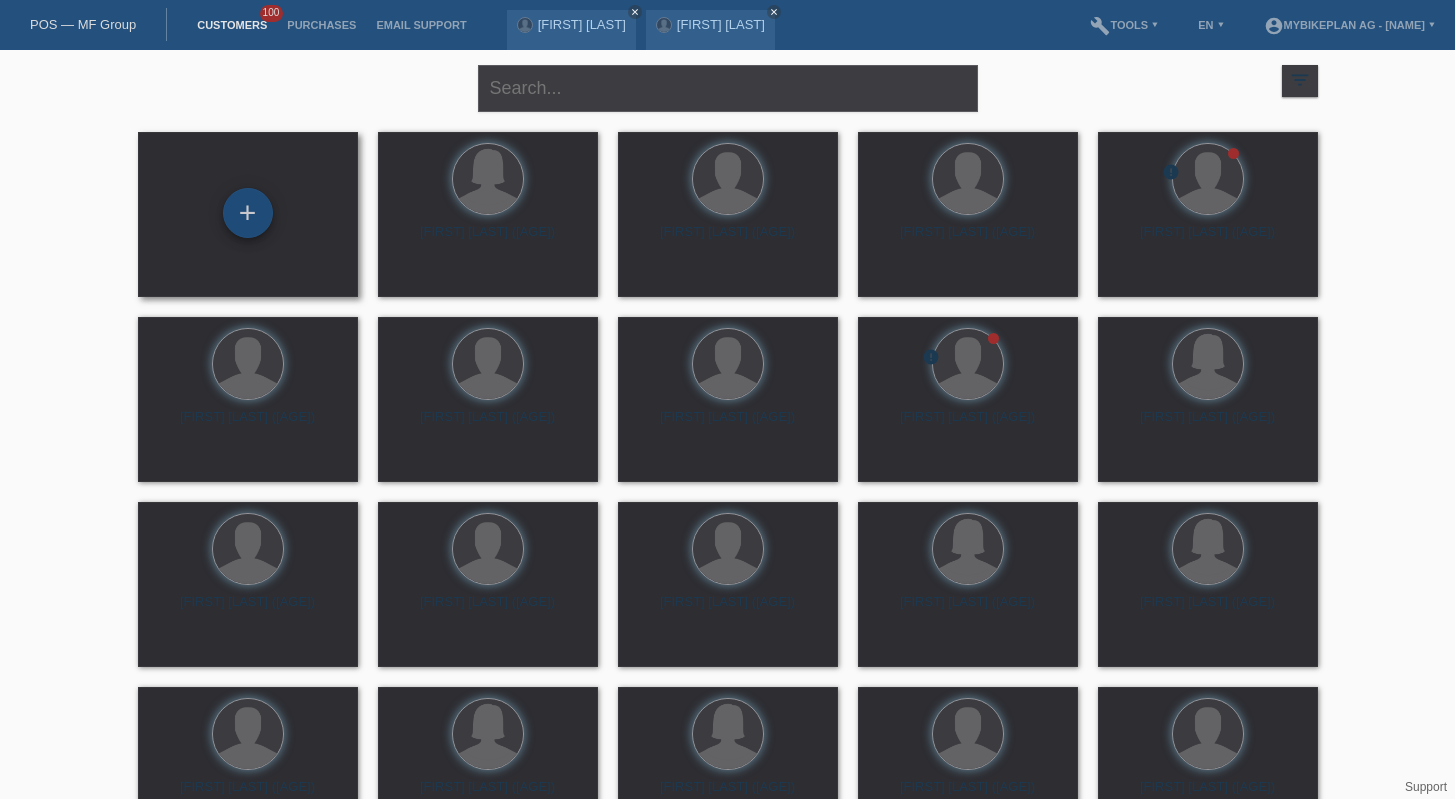 click on "+" at bounding box center [248, 213] 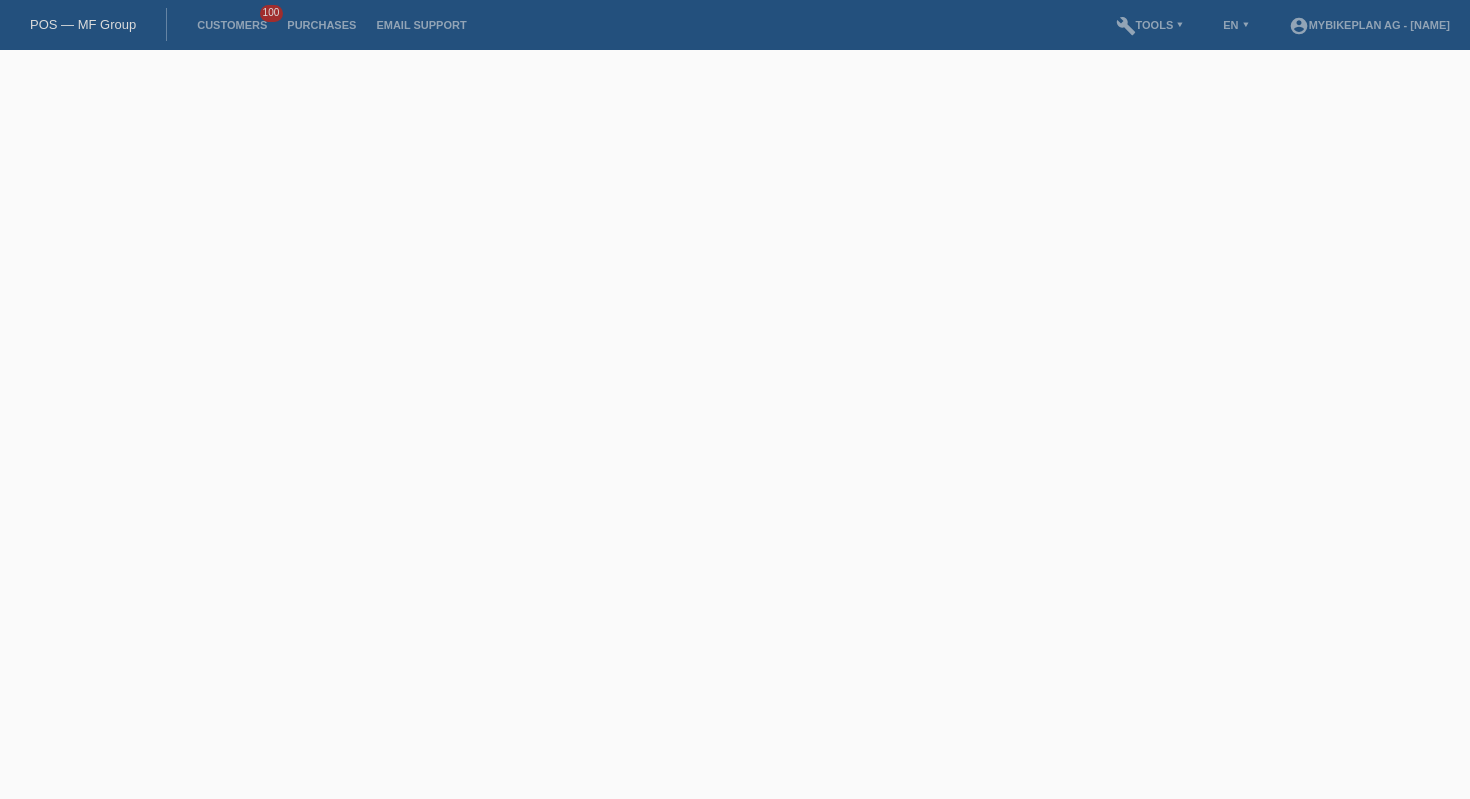 scroll, scrollTop: 0, scrollLeft: 0, axis: both 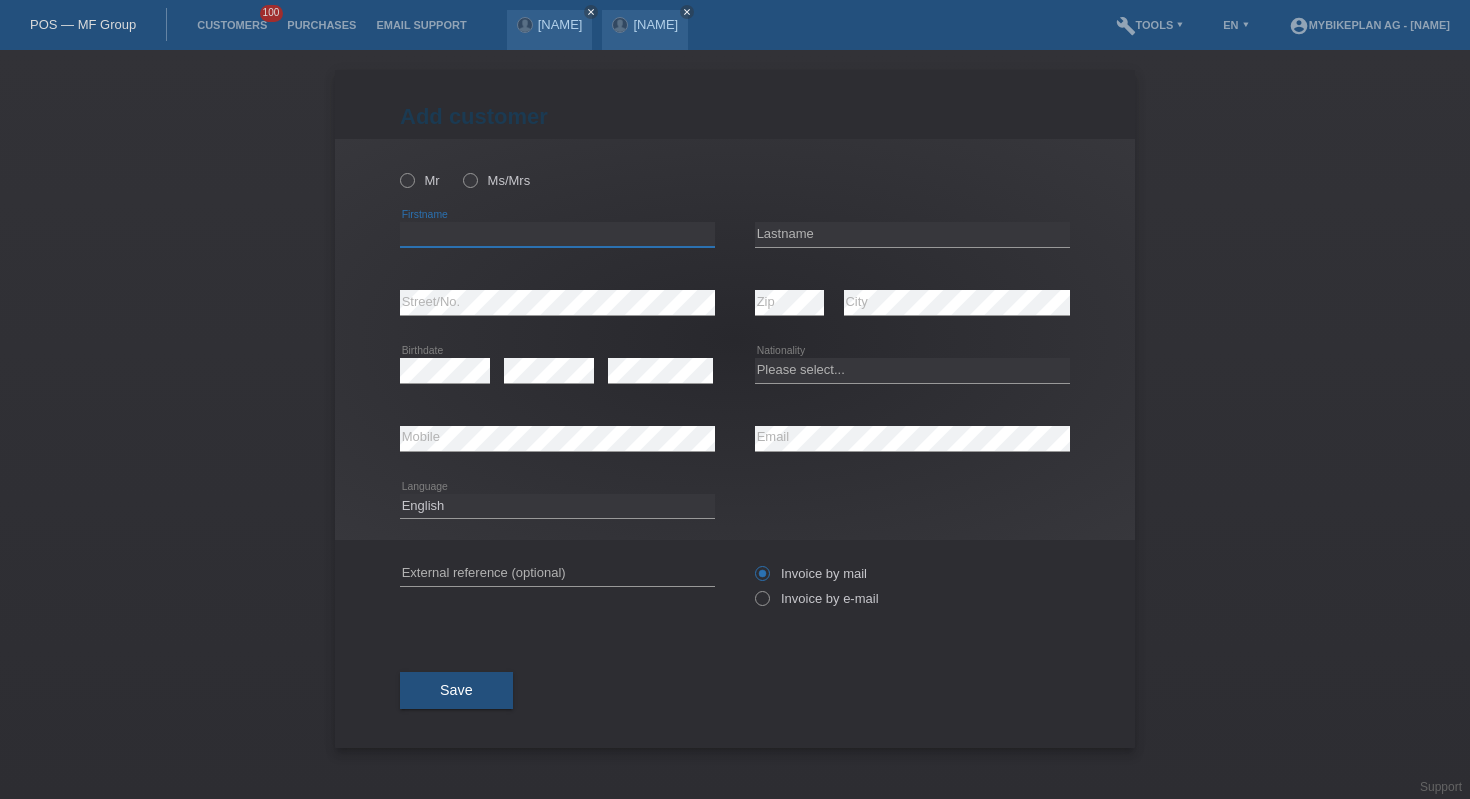 click at bounding box center [557, 234] 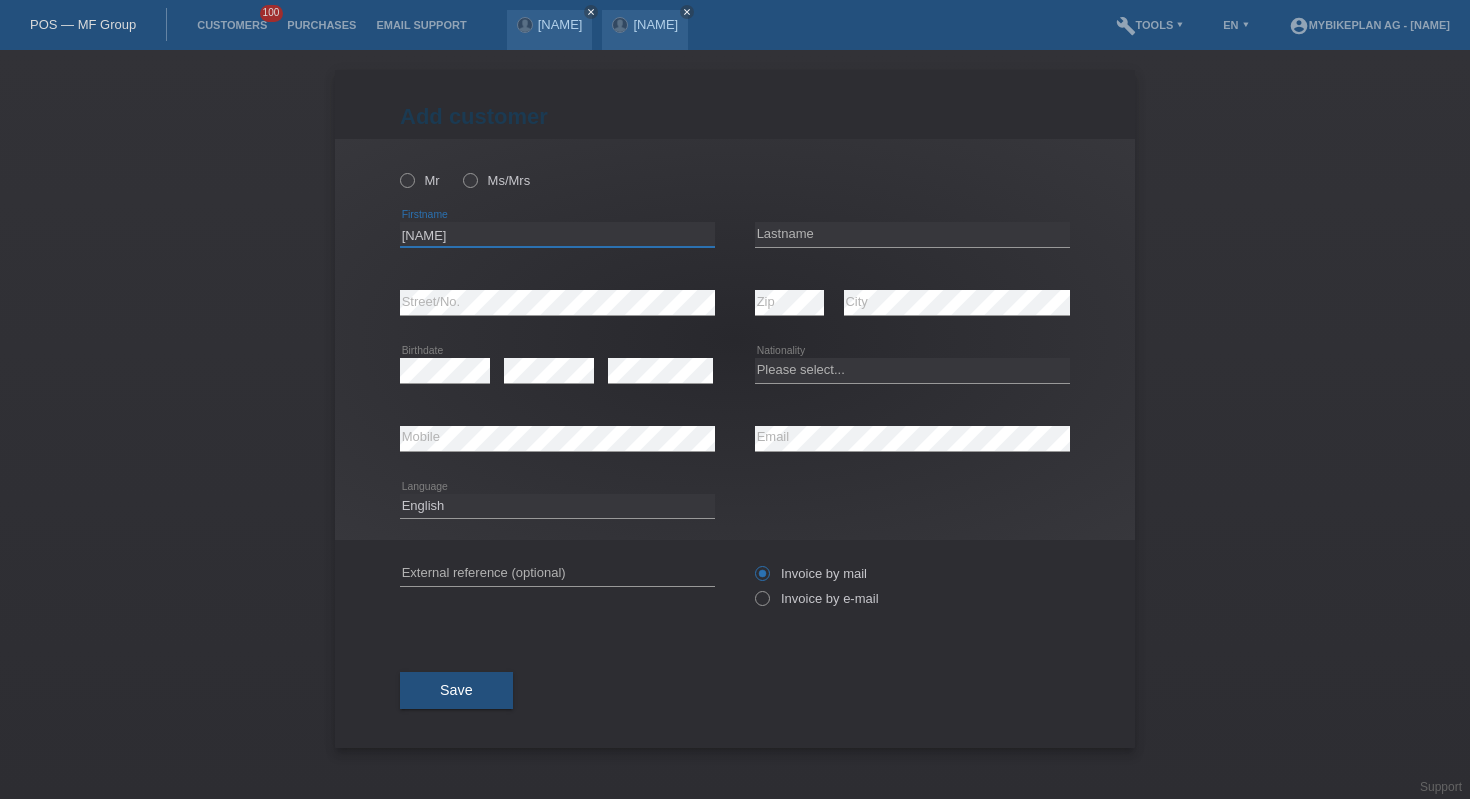 type on "[FIRST]" 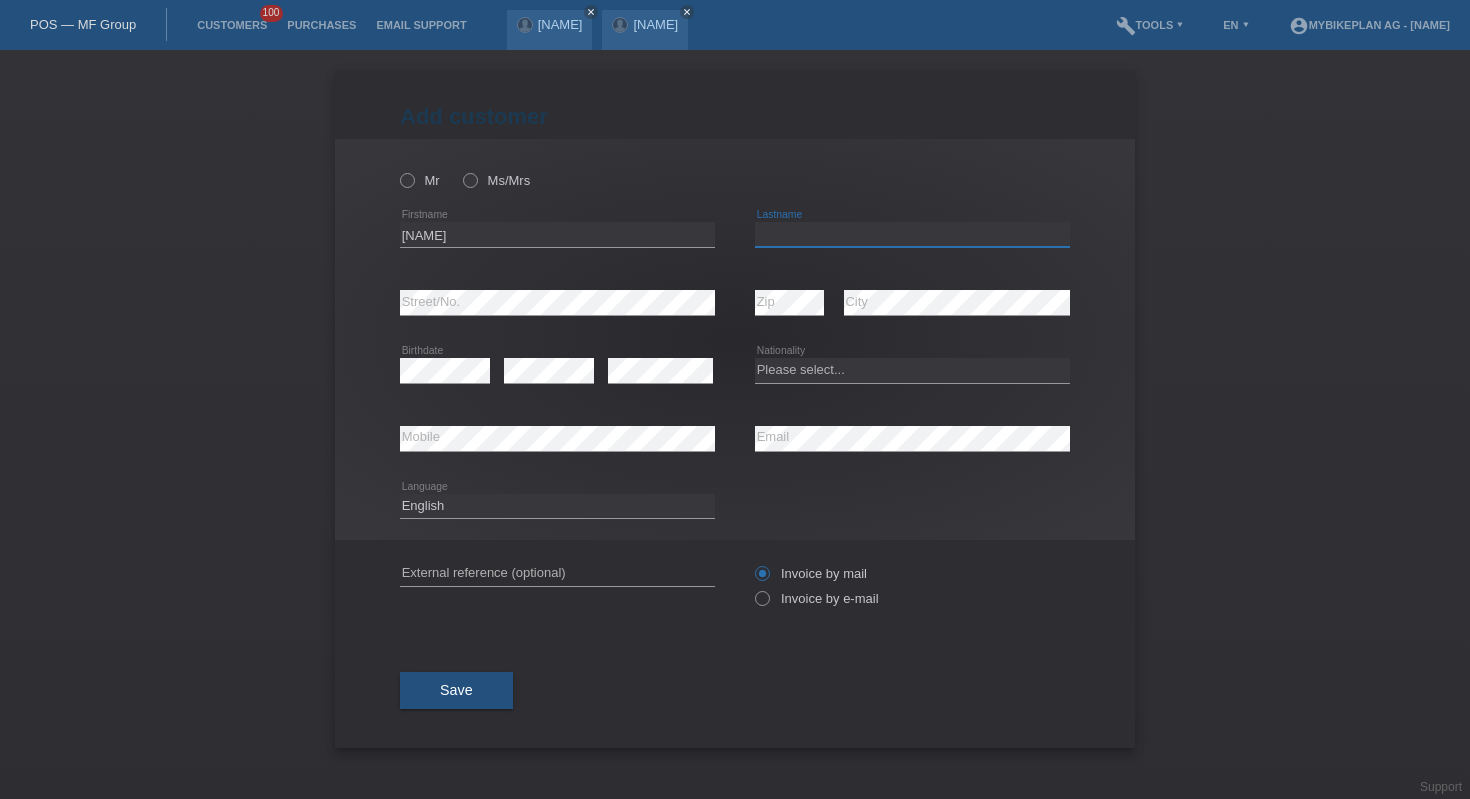 click at bounding box center (912, 234) 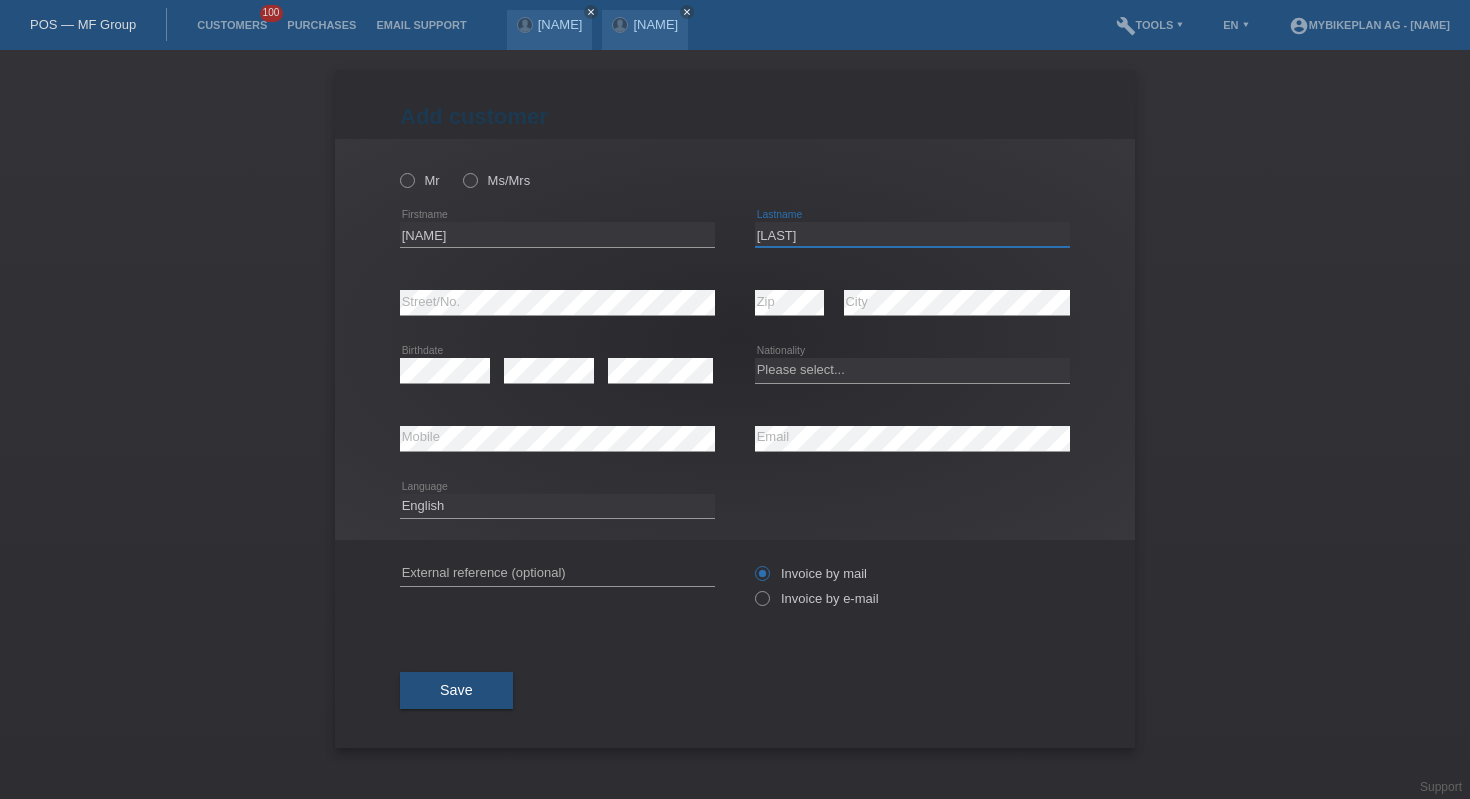 type on "Flury" 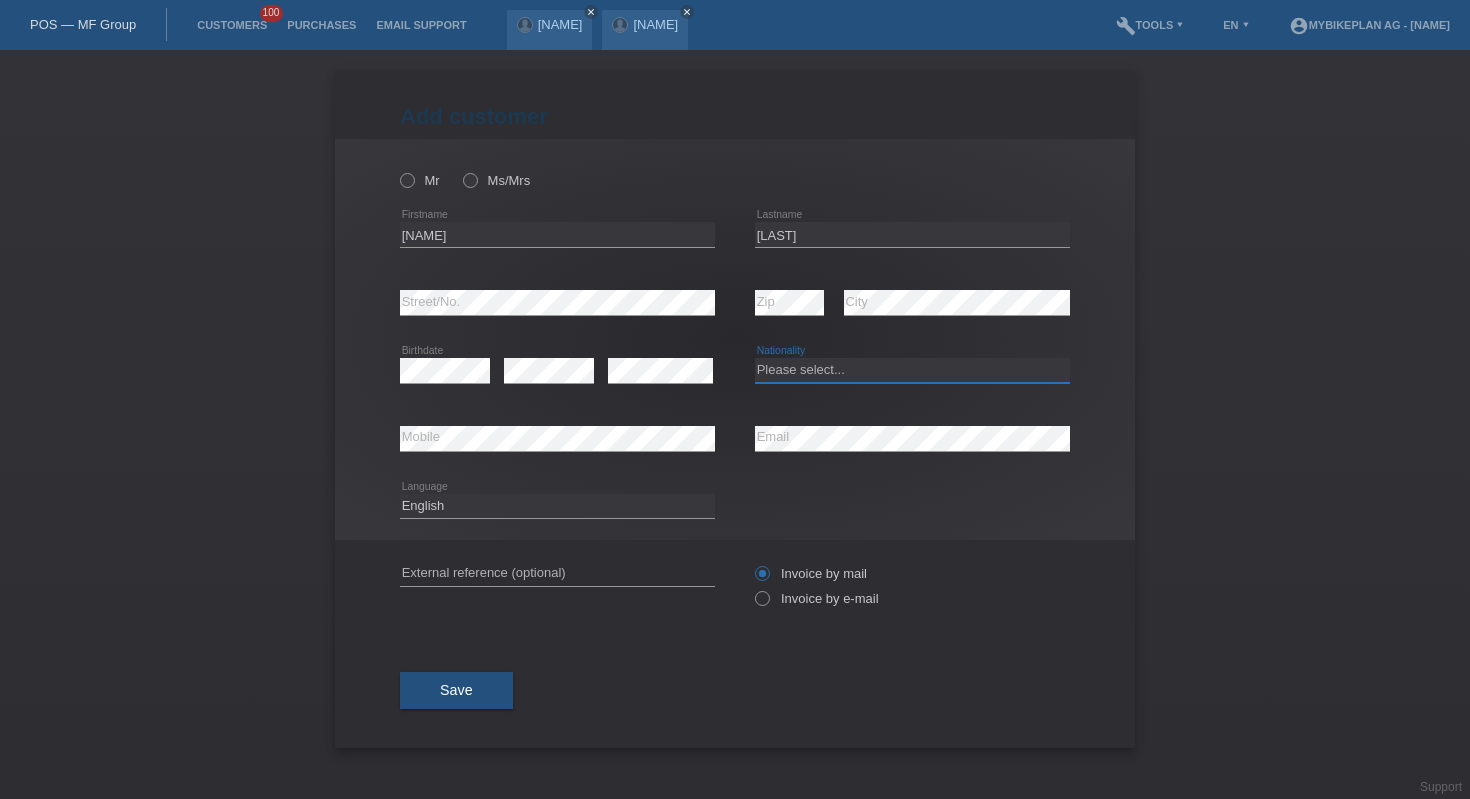 click on "Please select...
Switzerland
Austria
Germany
Liechtenstein
------------
Afghanistan
Åland Islands
Albania
Algeria
American Samoa Andorra Angola Anguilla Antarctica Antigua and Barbuda Argentina Armenia" at bounding box center (912, 370) 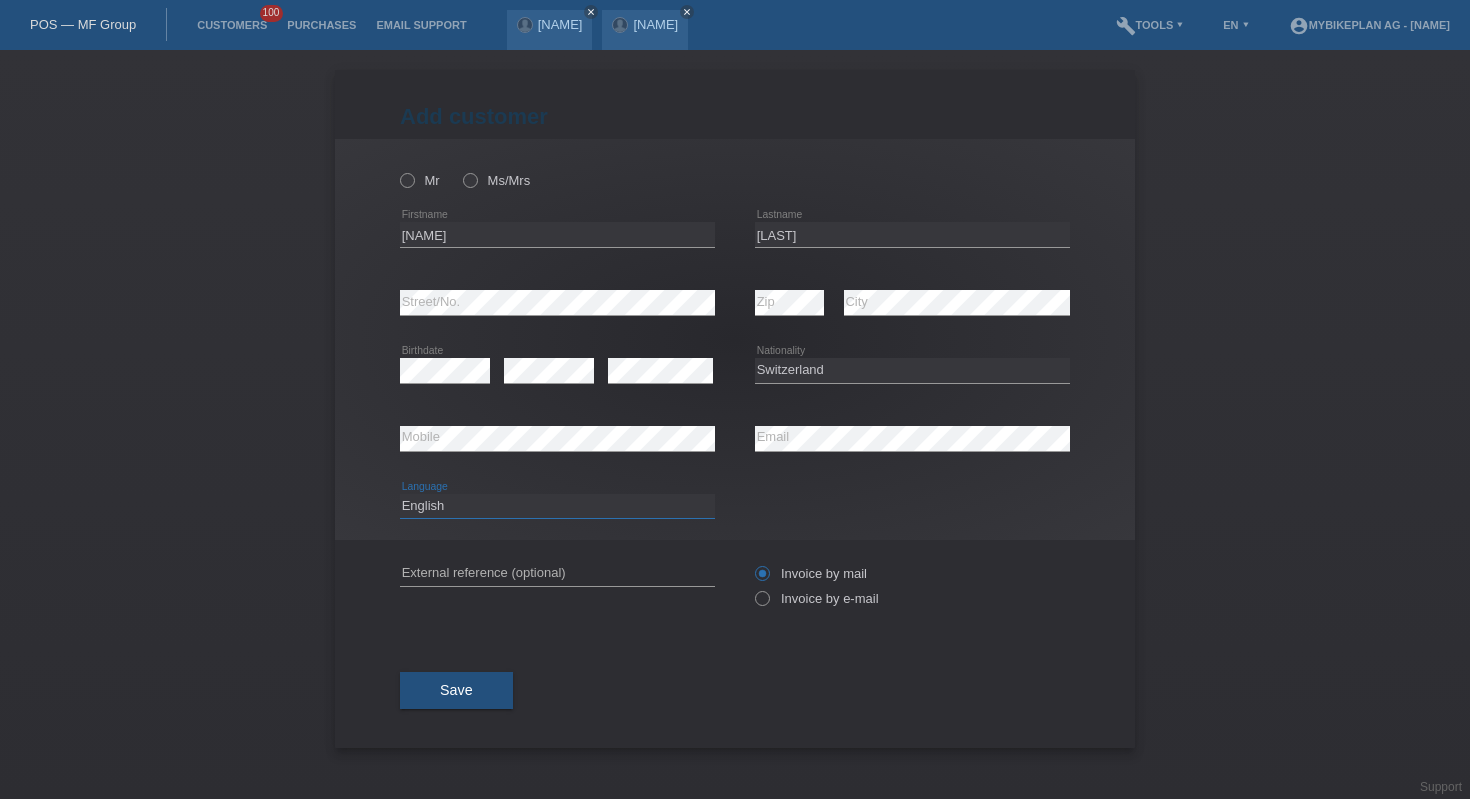click on "Deutsch
Français
Italiano
English" at bounding box center (557, 506) 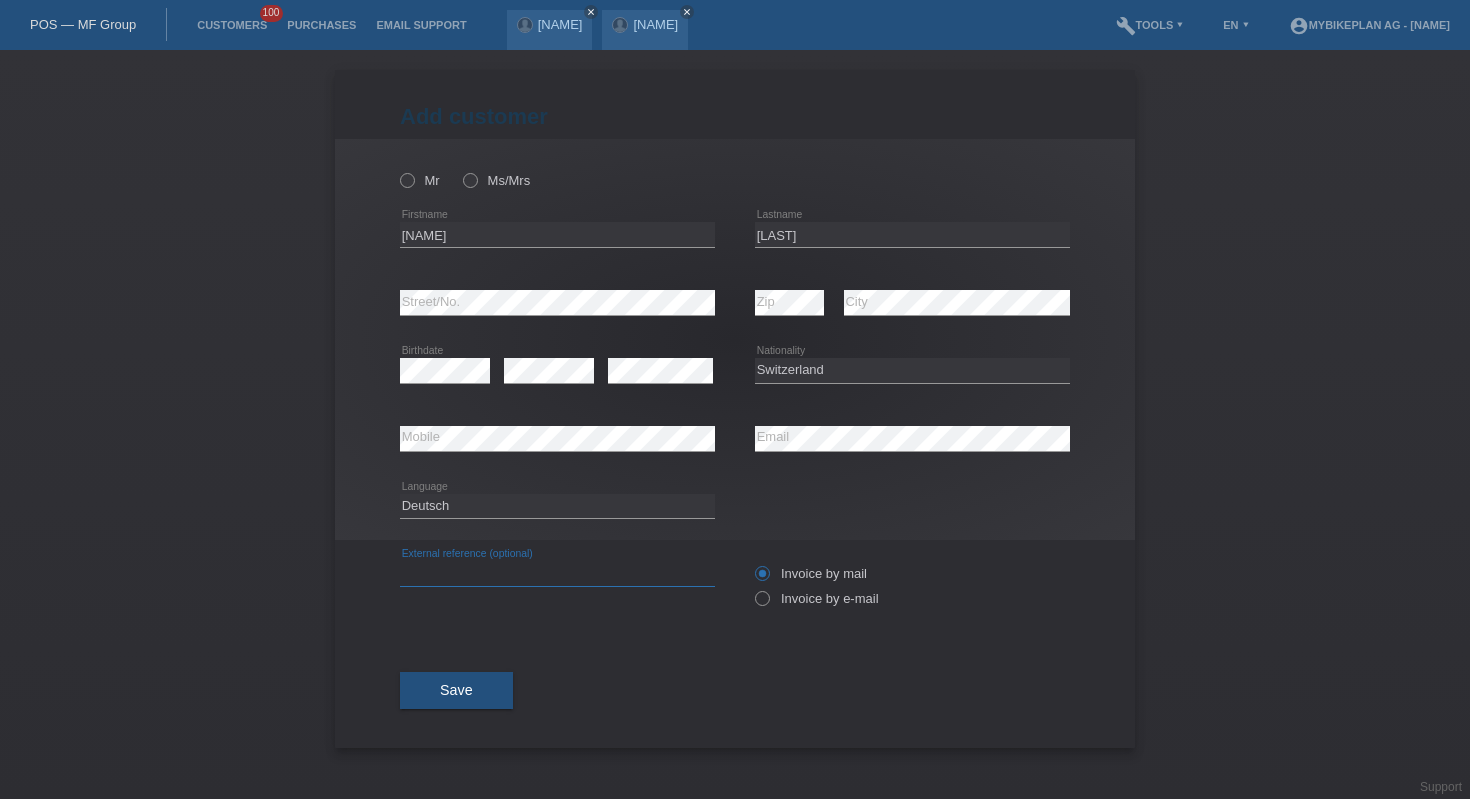 click at bounding box center (557, 573) 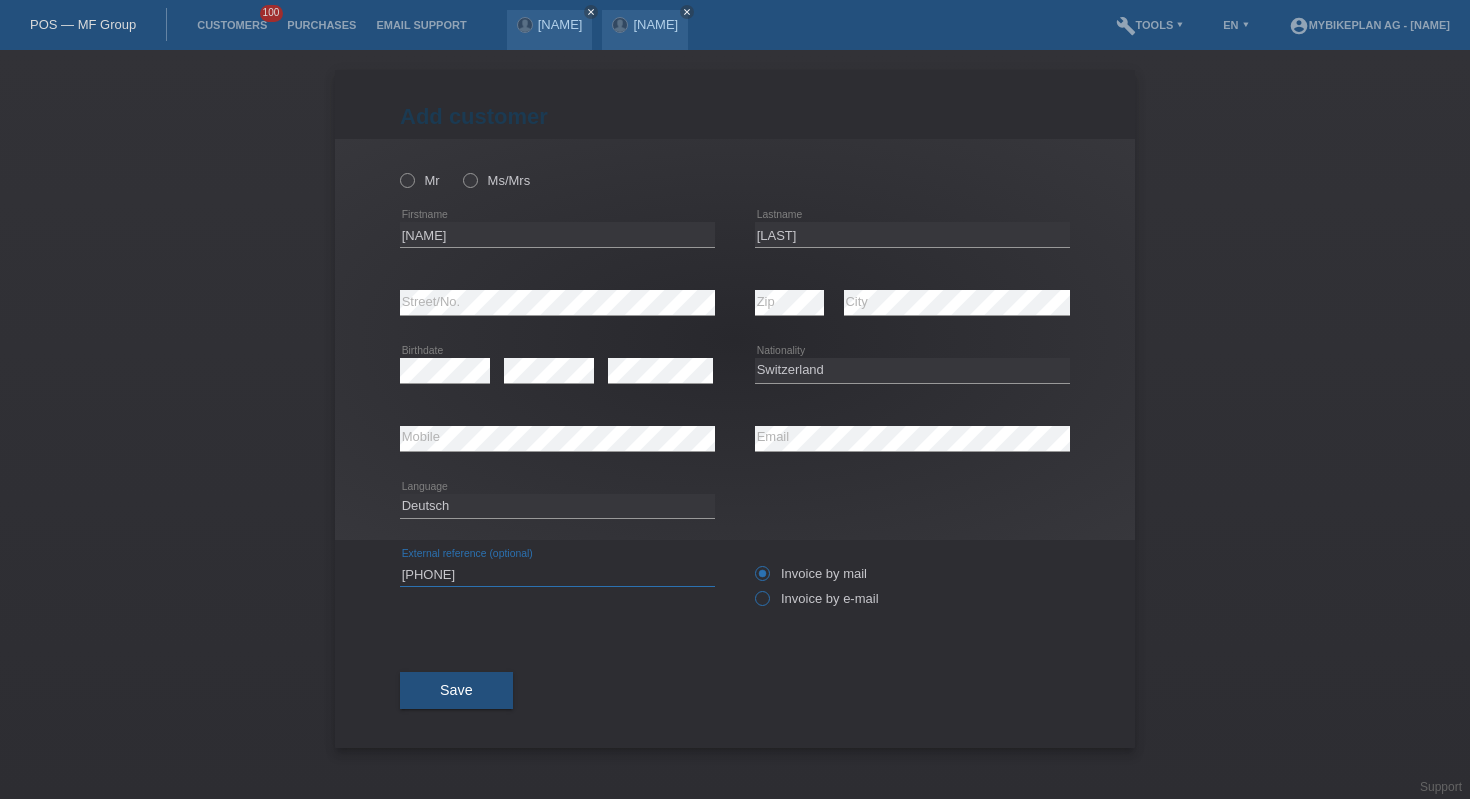 type on "[PHONE]" 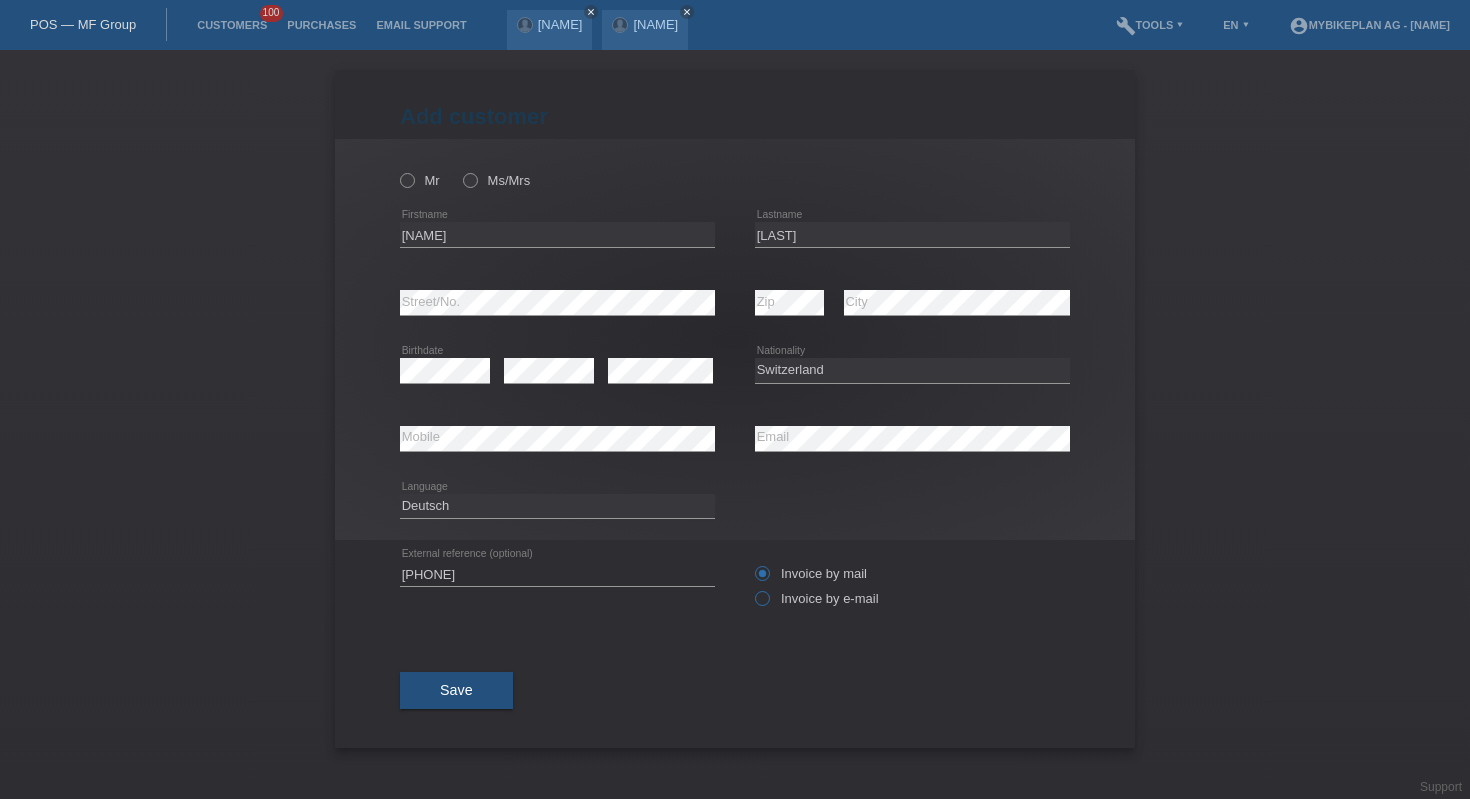 click at bounding box center [752, 563] 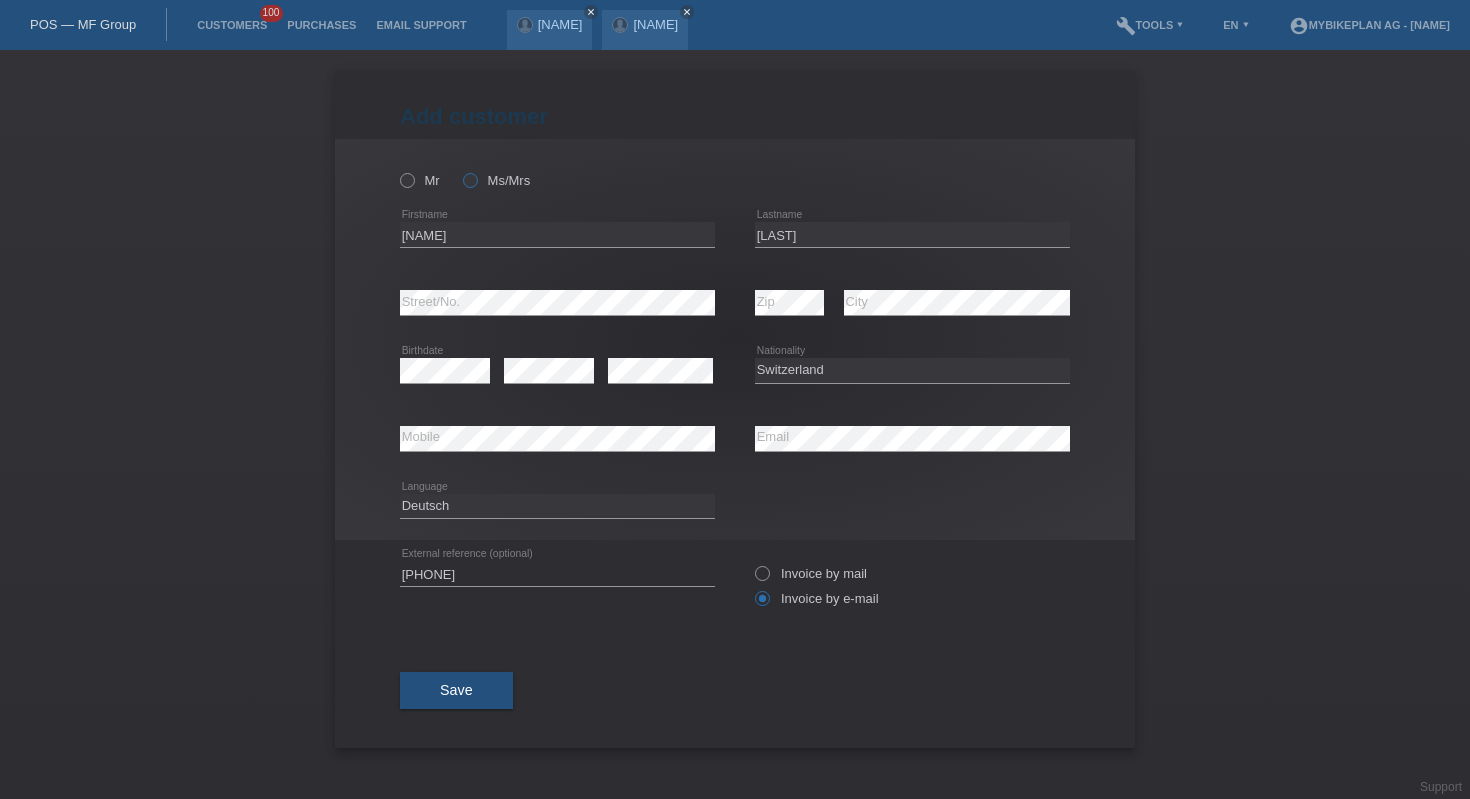 click on "Ms/Mrs" at bounding box center (420, 180) 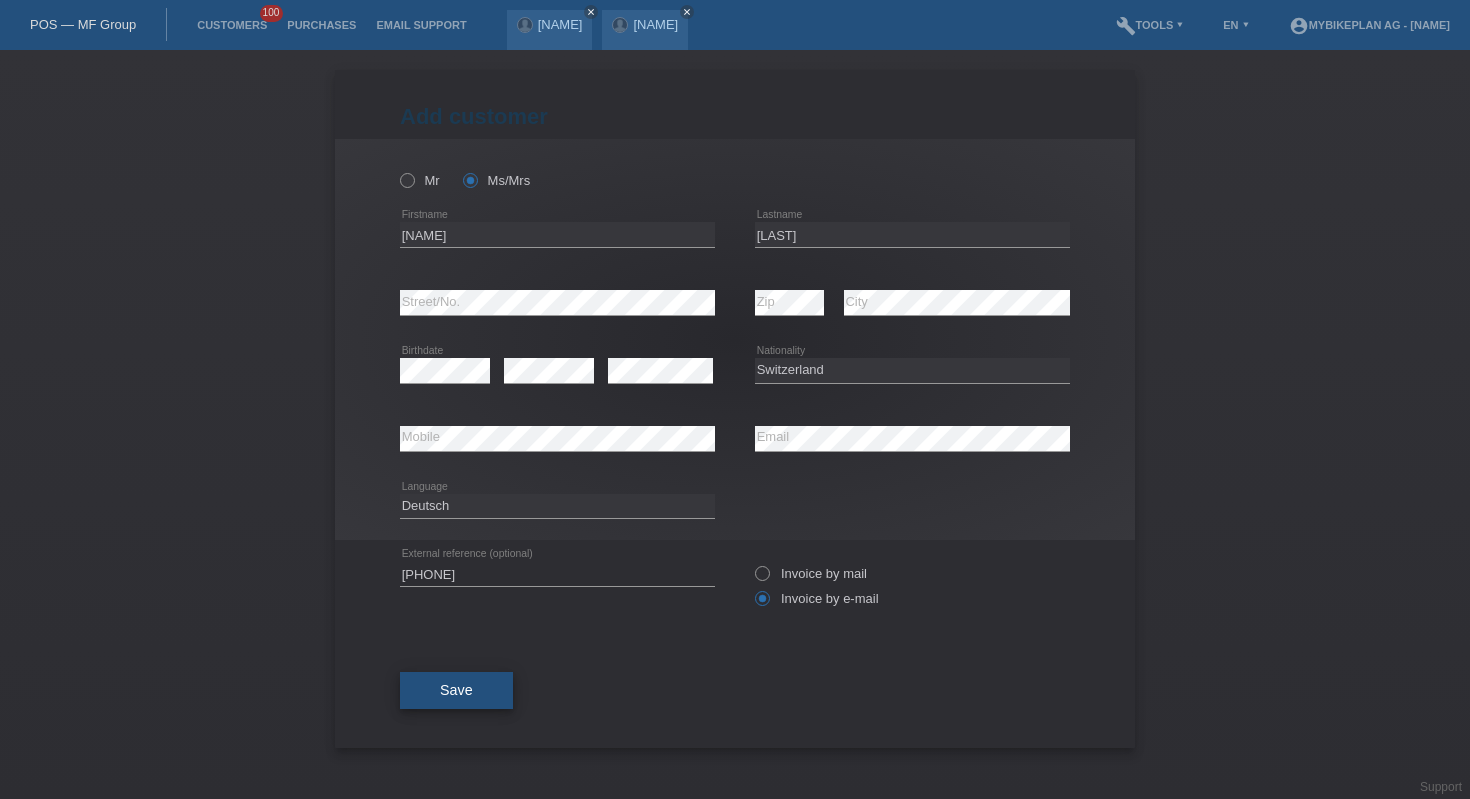 click on "Save" at bounding box center (456, 691) 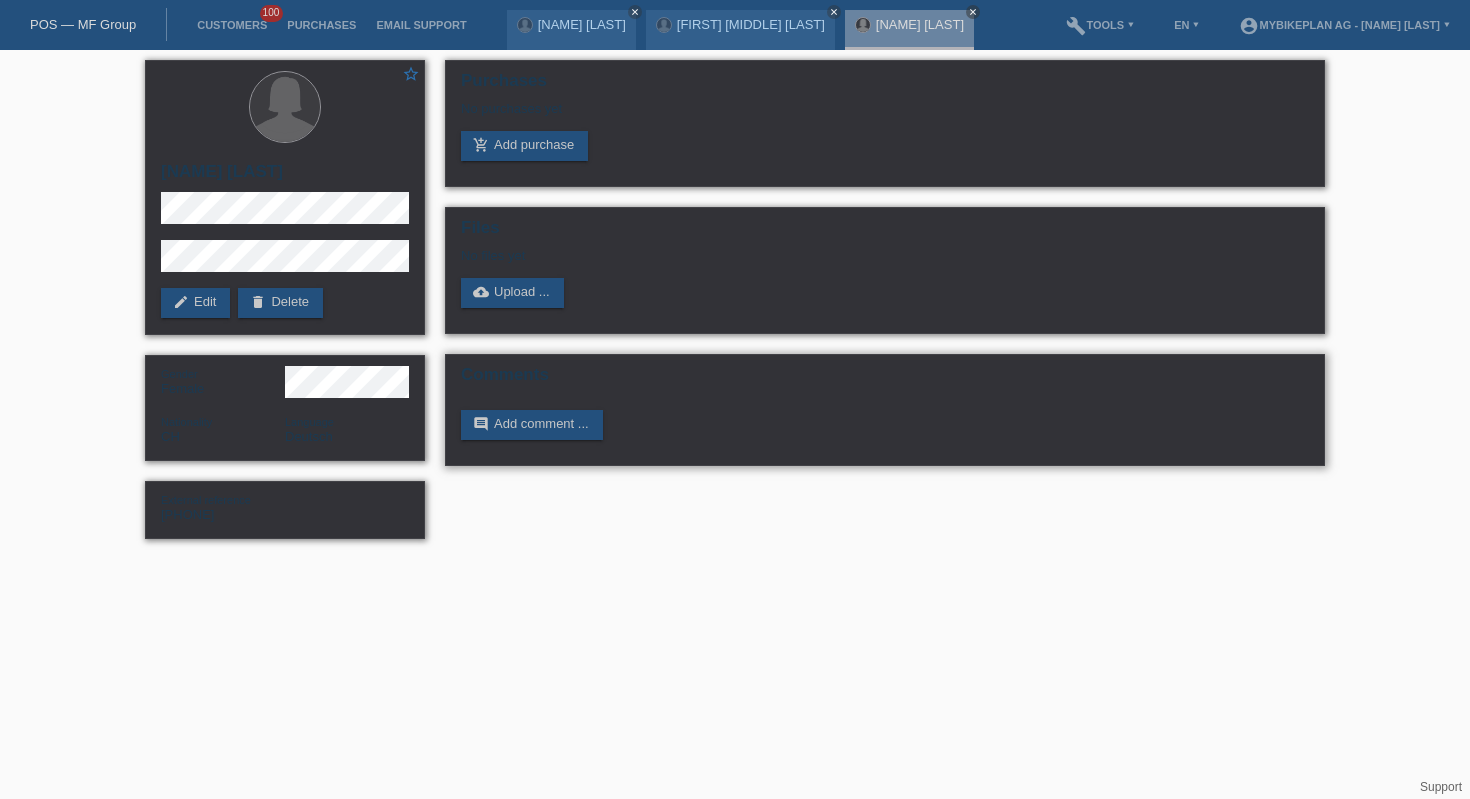 scroll, scrollTop: 0, scrollLeft: 0, axis: both 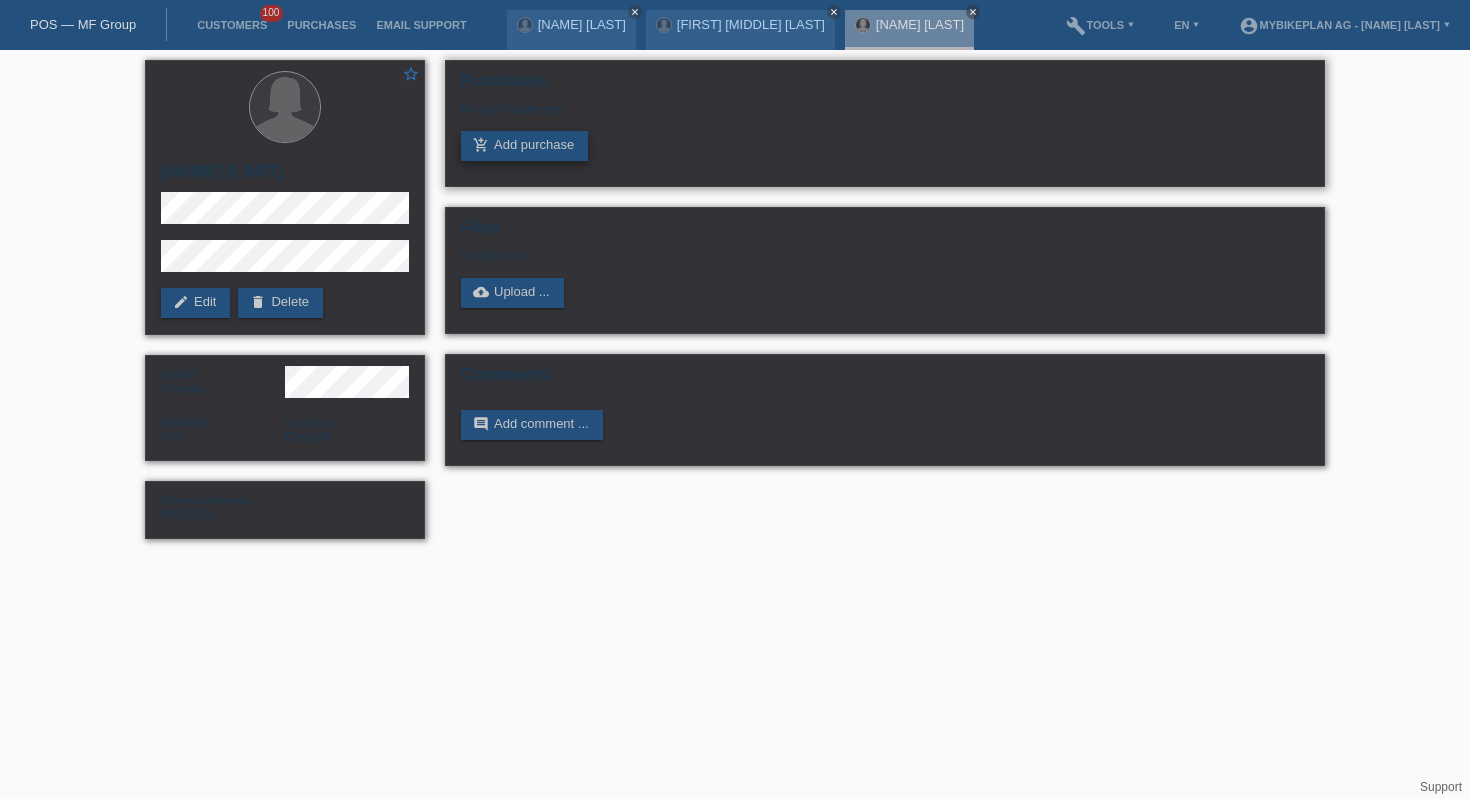 click on "add_shopping_cart  Add purchase" at bounding box center [524, 146] 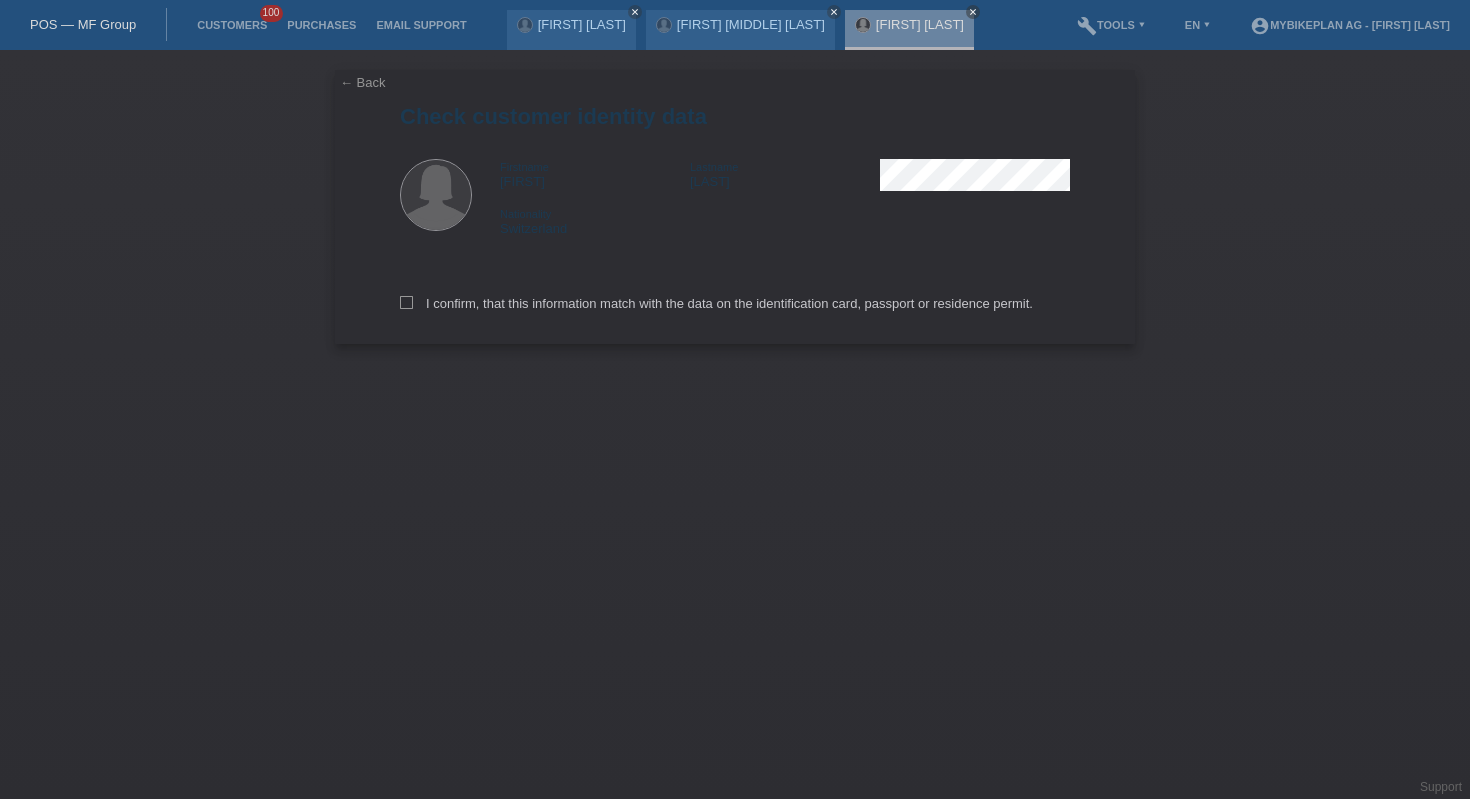 scroll, scrollTop: 0, scrollLeft: 0, axis: both 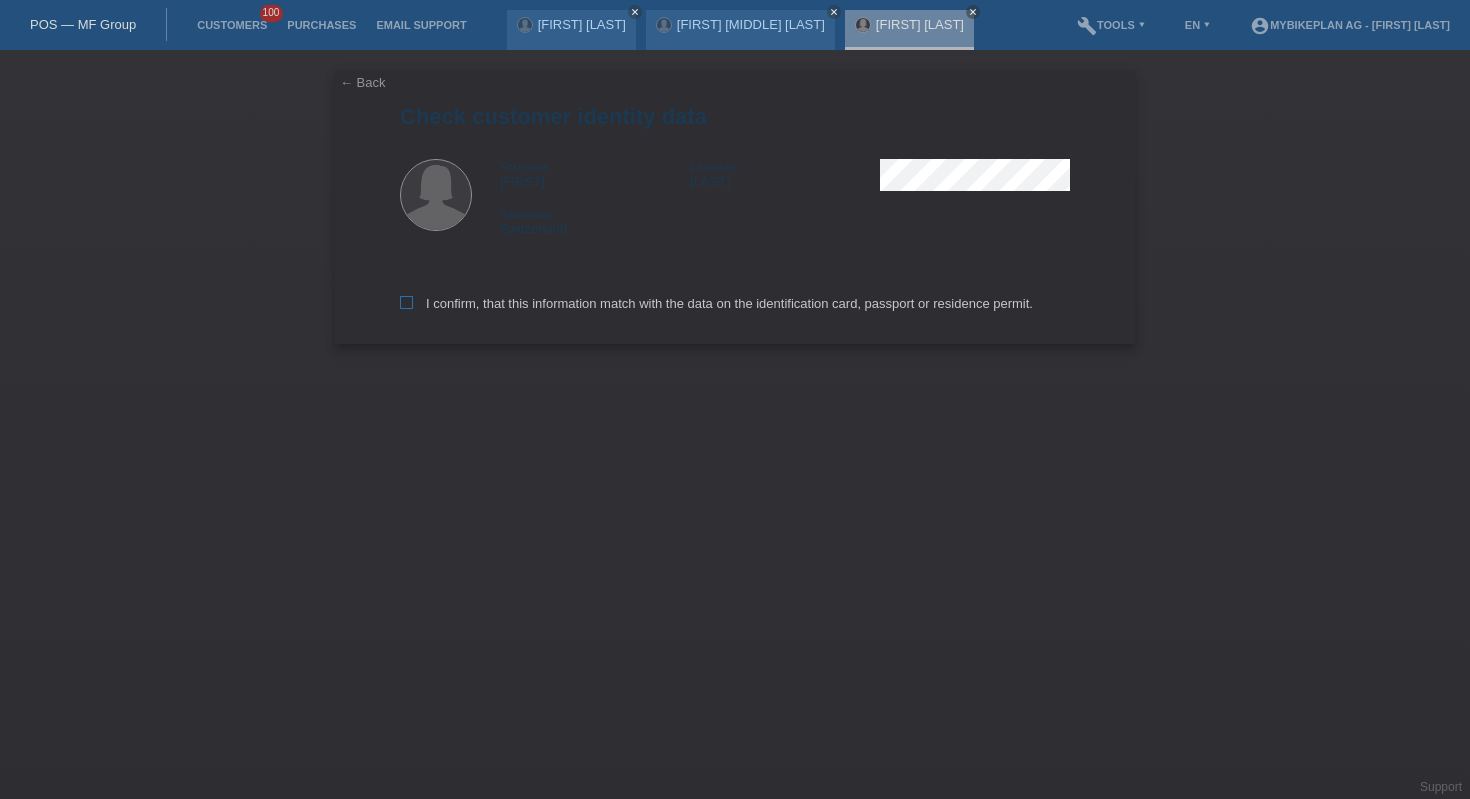 click on "I confirm, that this information match with the data on the identification card, passport or residence permit." at bounding box center [716, 303] 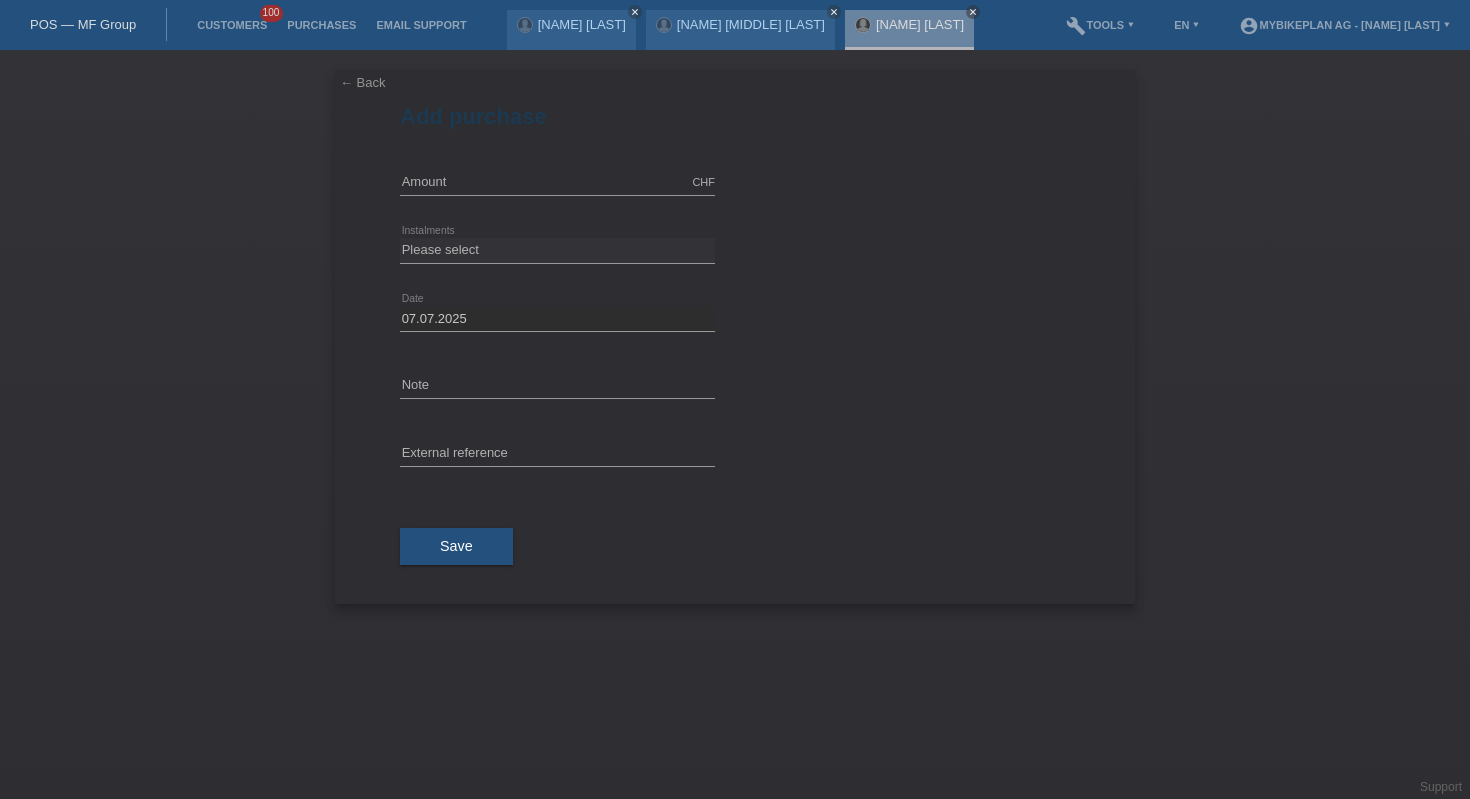 scroll, scrollTop: 0, scrollLeft: 0, axis: both 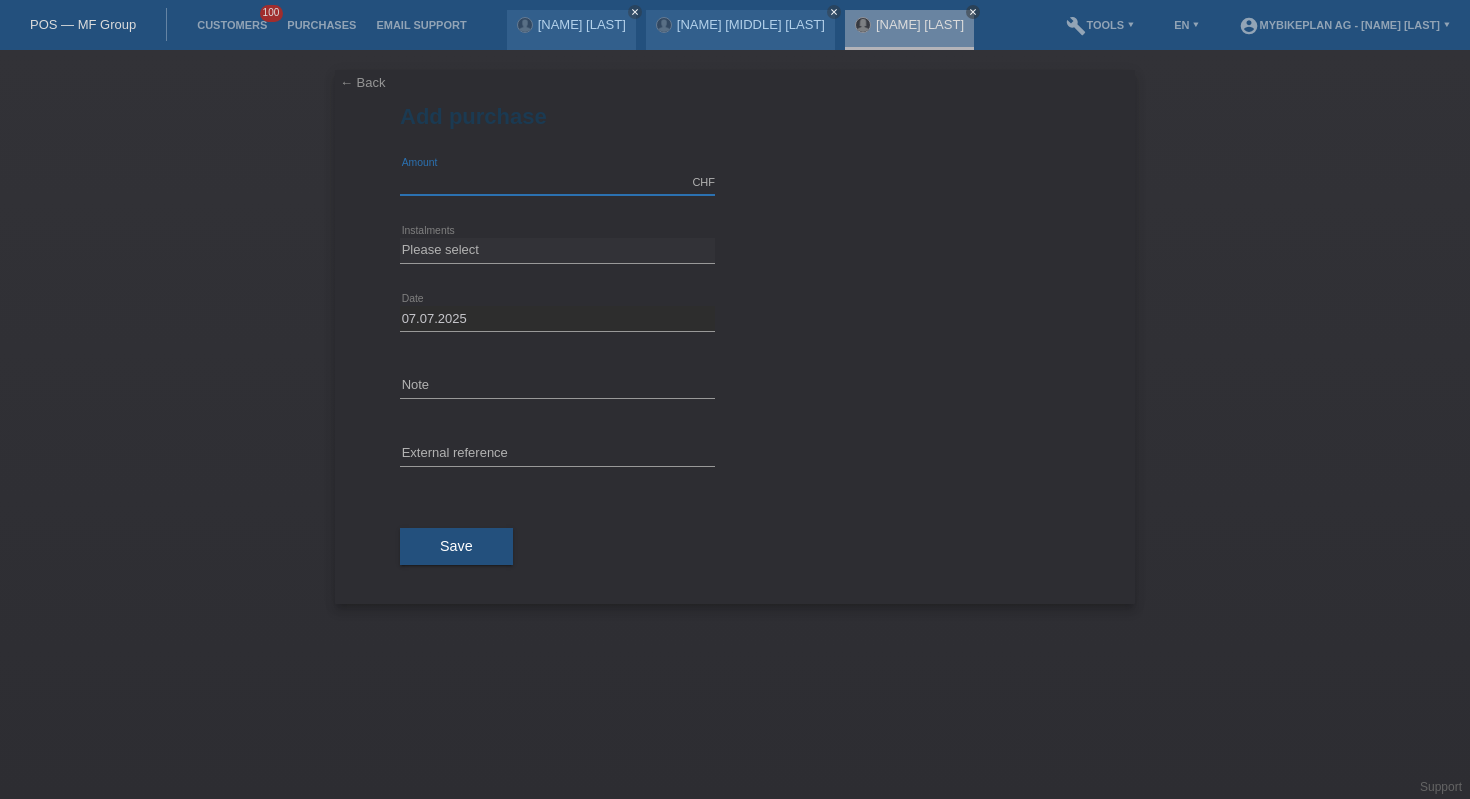 click at bounding box center [557, 182] 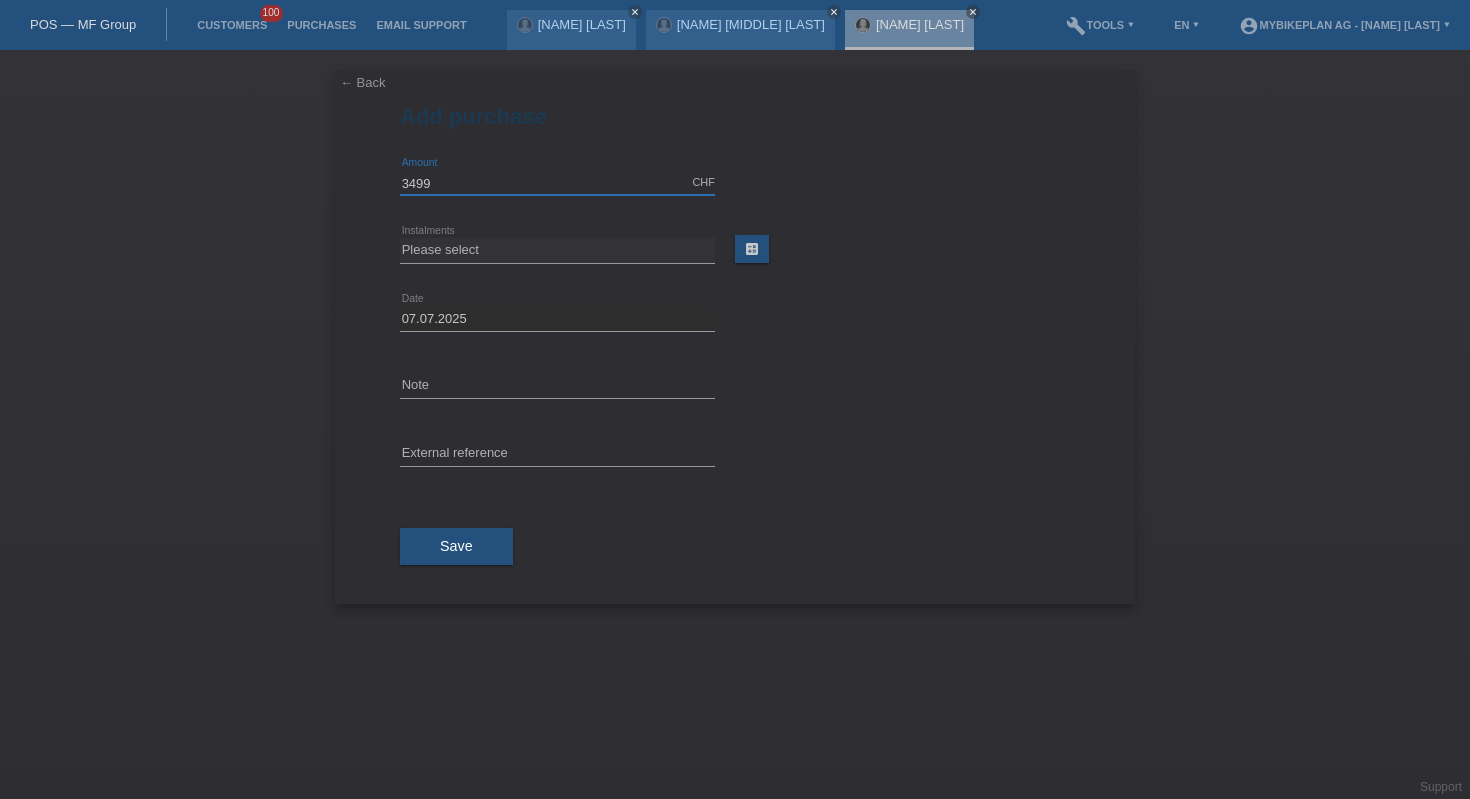 type on "3499.00" 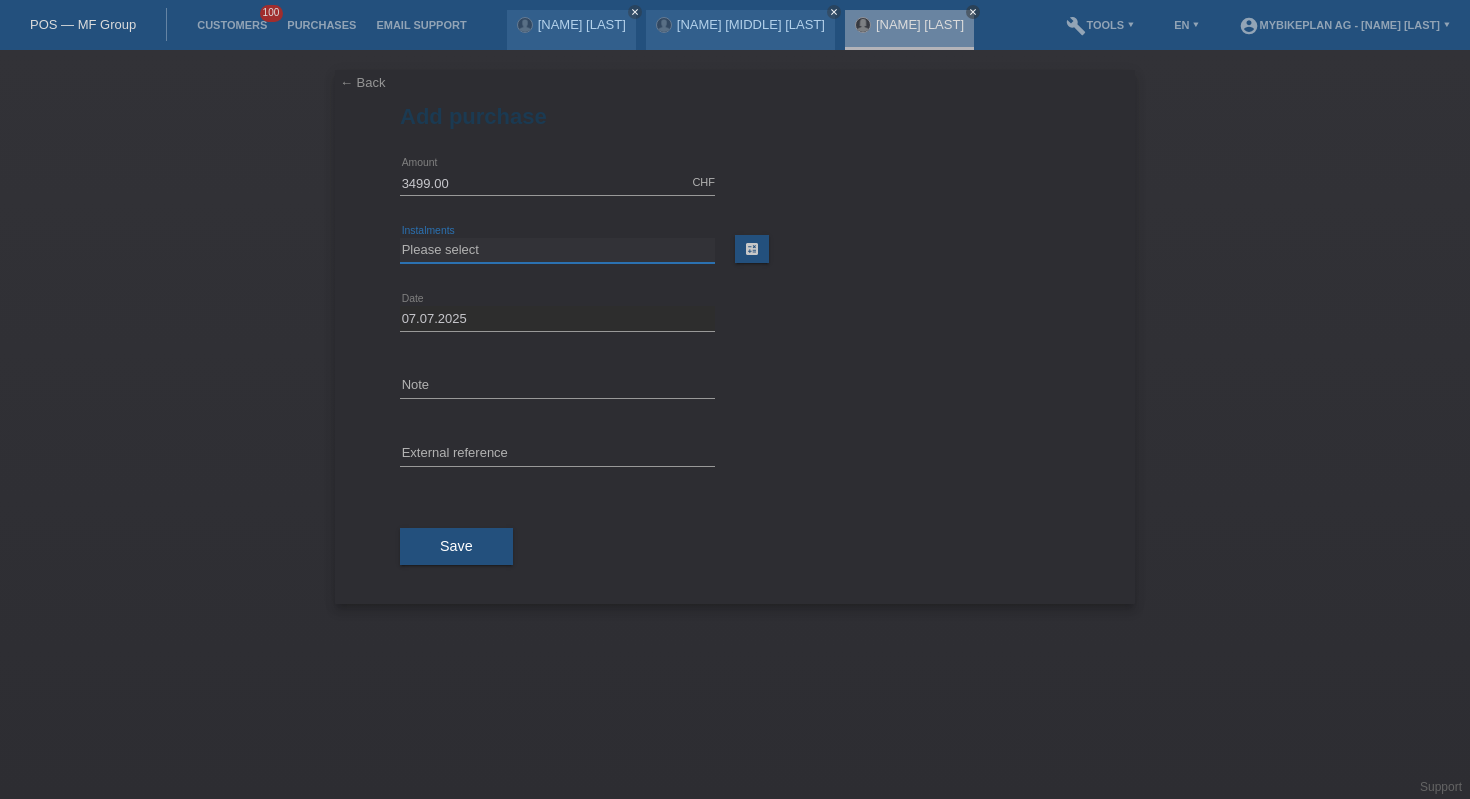 click on "Please select
6 instalments
12 instalments
18 instalments
24 instalments
36 instalments
48 instalments" at bounding box center [557, 250] 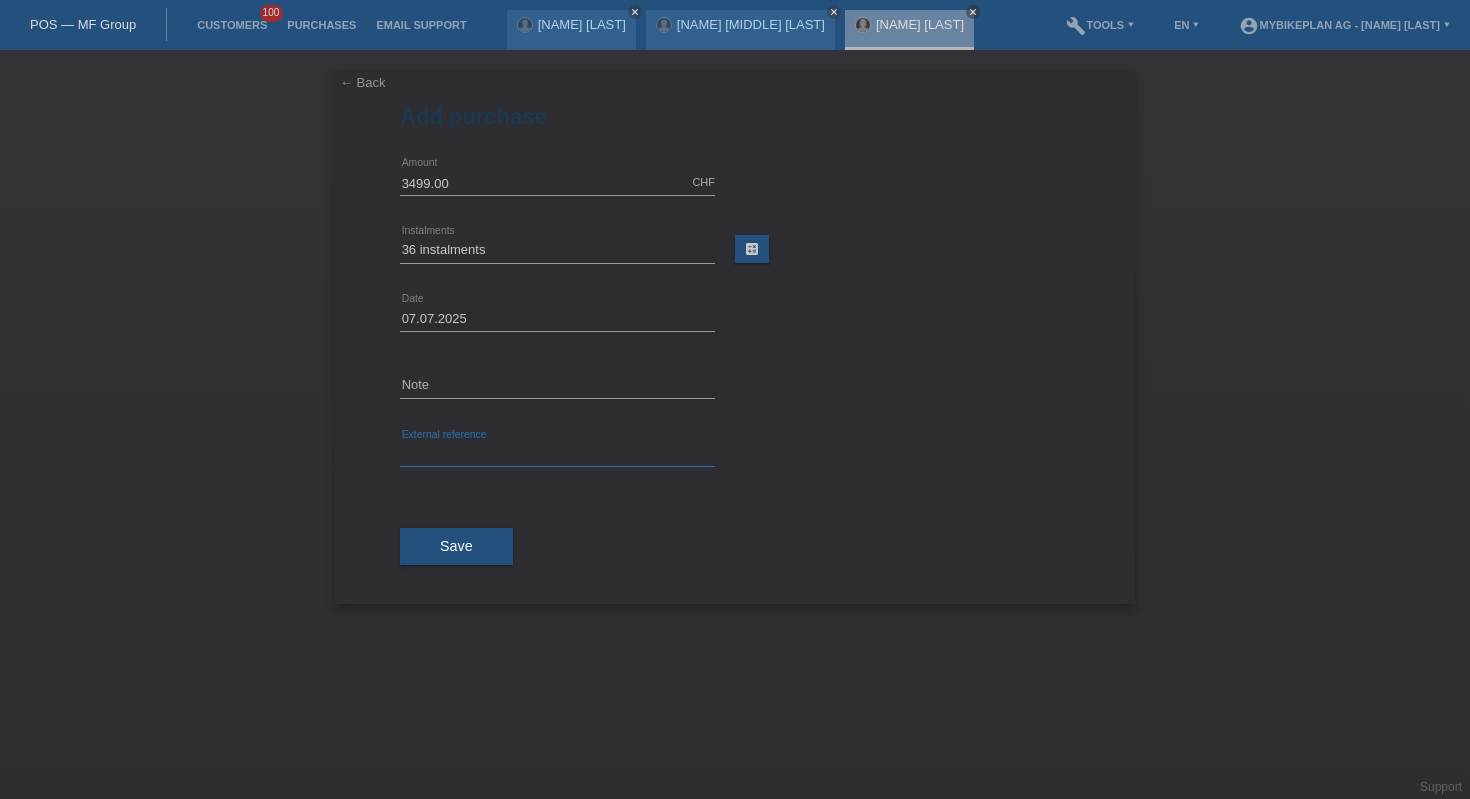 click at bounding box center (557, 454) 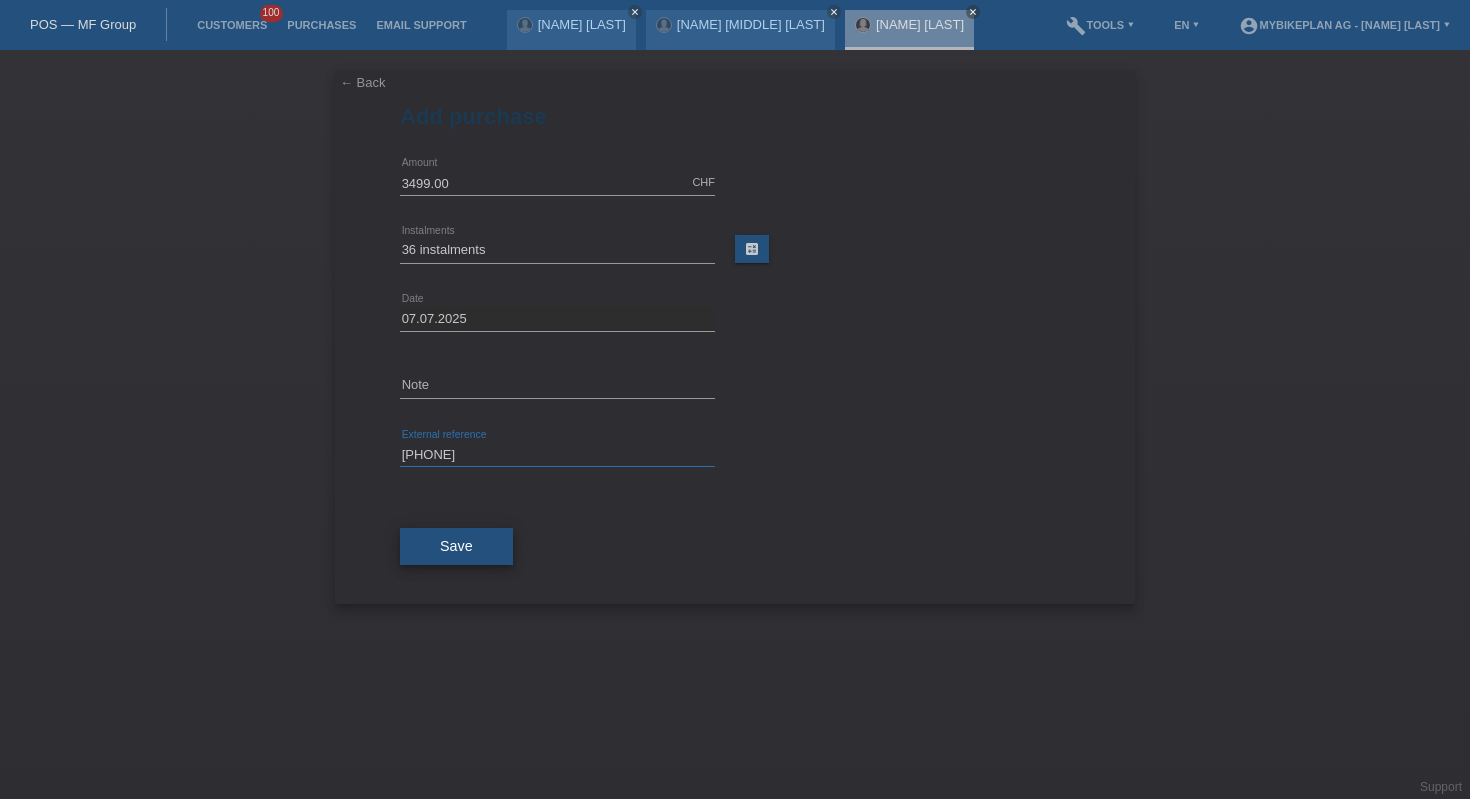 type on "[PHONE]" 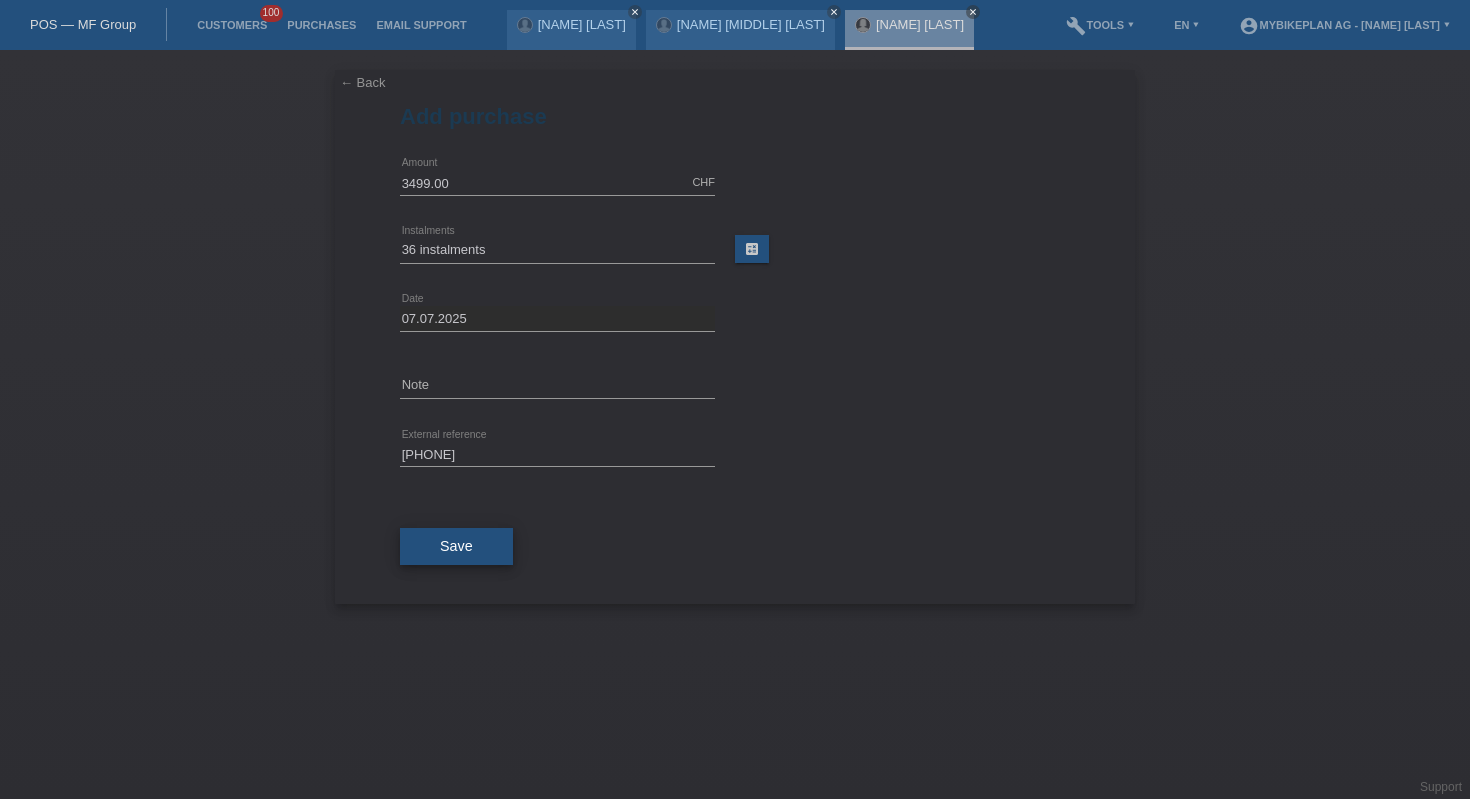 click on "Save" at bounding box center [456, 546] 